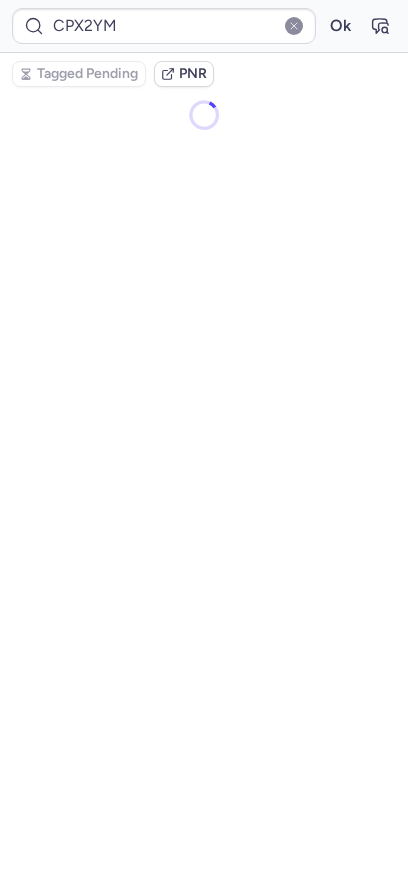scroll, scrollTop: 0, scrollLeft: 0, axis: both 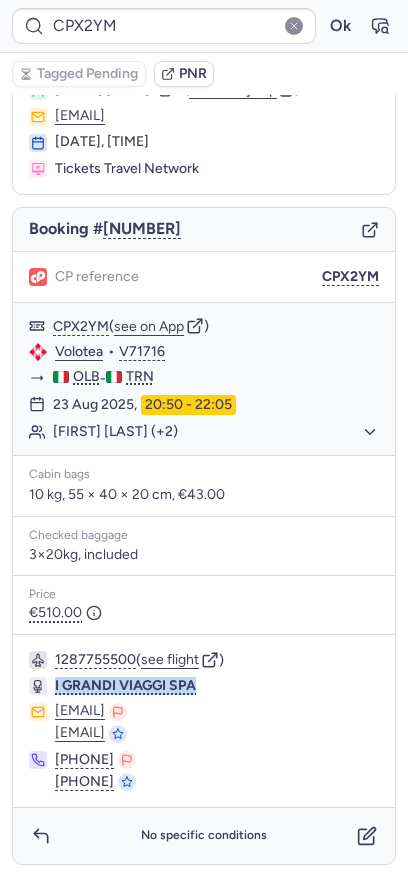 drag, startPoint x: 205, startPoint y: 686, endPoint x: 50, endPoint y: 683, distance: 155.02902 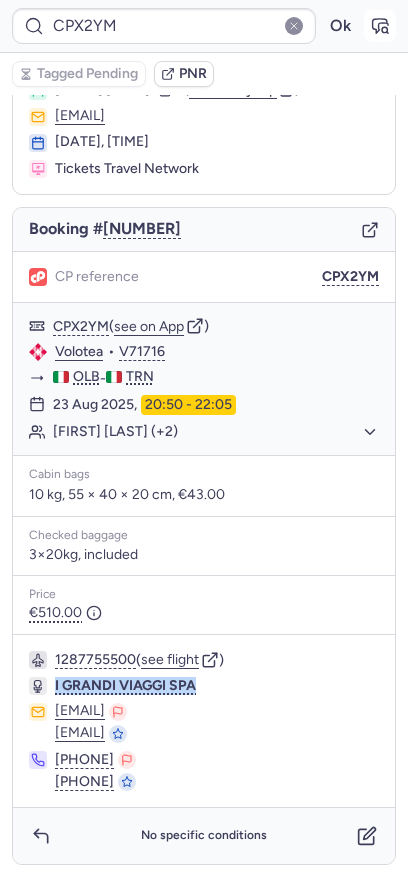 click at bounding box center [380, 26] 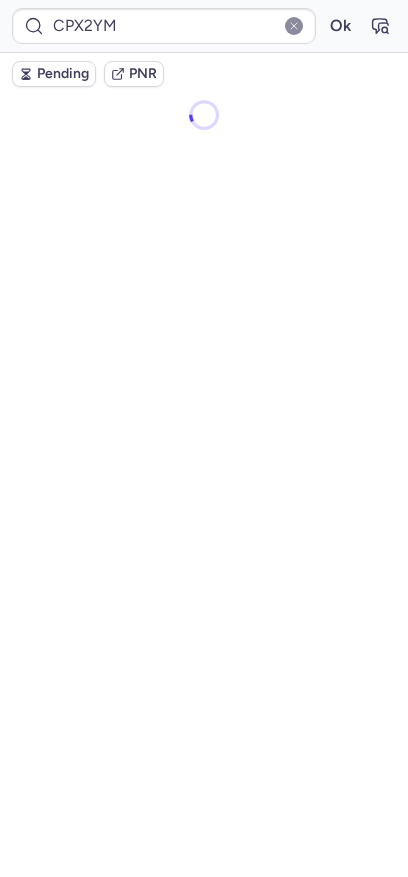 scroll, scrollTop: 0, scrollLeft: 0, axis: both 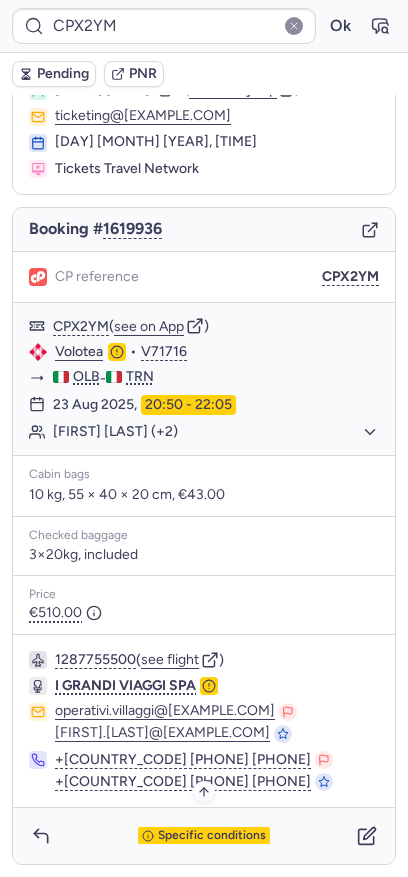 click on "Specific conditions" at bounding box center (212, 836) 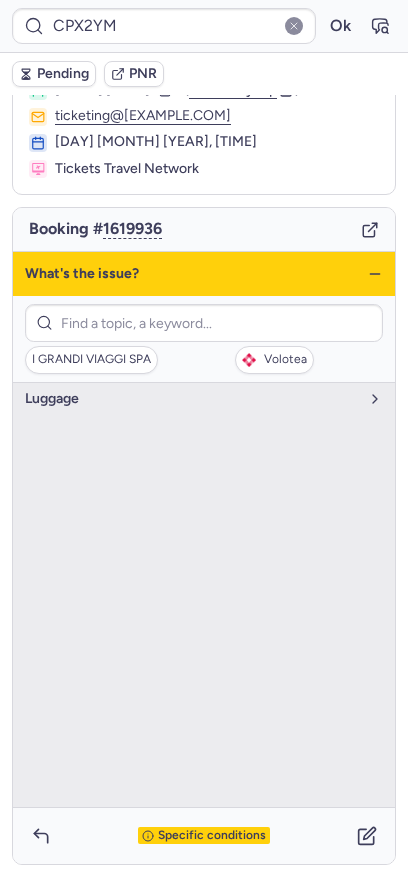 click on "I GRANDI VIAGGI SPA Volotea" at bounding box center (204, 339) 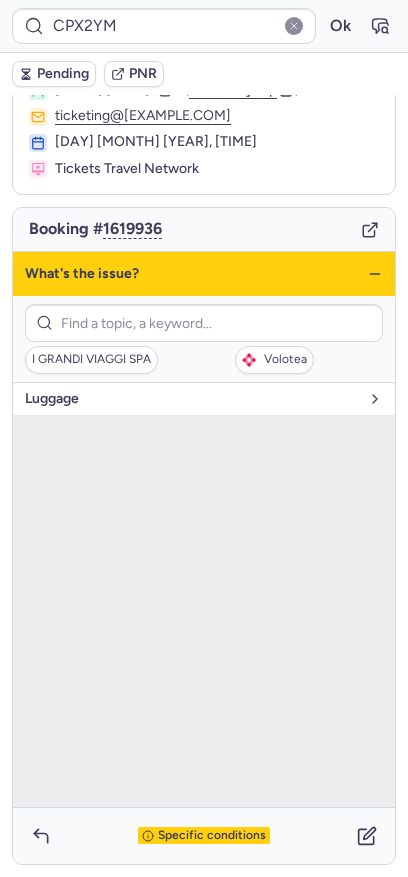 click on "luggage" at bounding box center [192, 399] 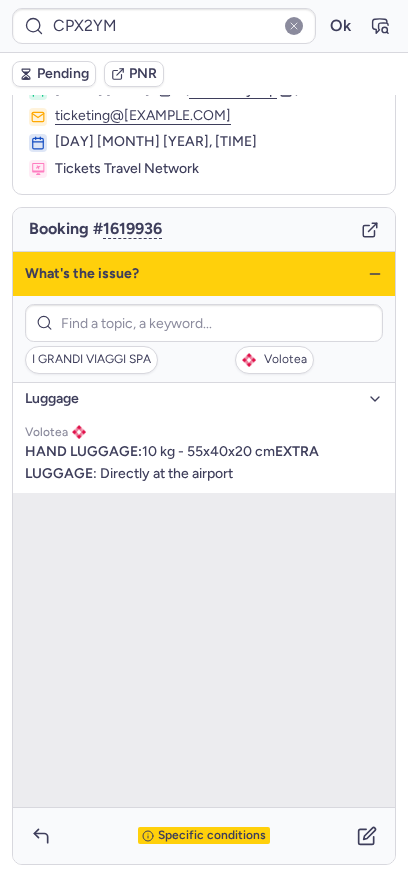 click on "I GRANDI VIAGGI SPA Volotea" at bounding box center (204, 339) 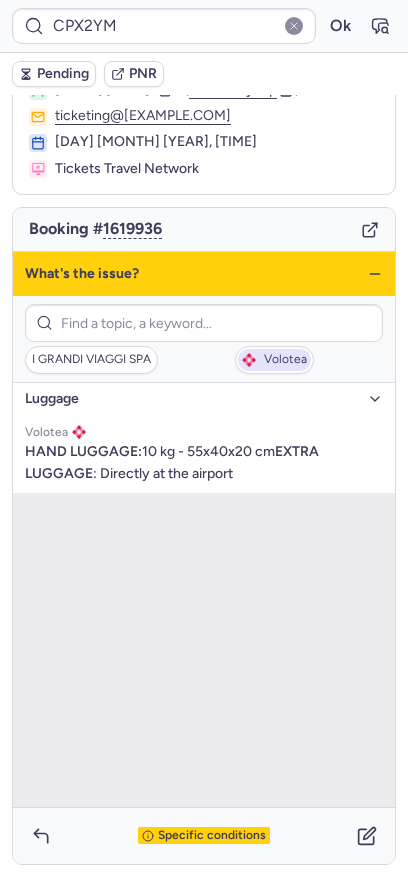 click on "Volotea" at bounding box center [274, 360] 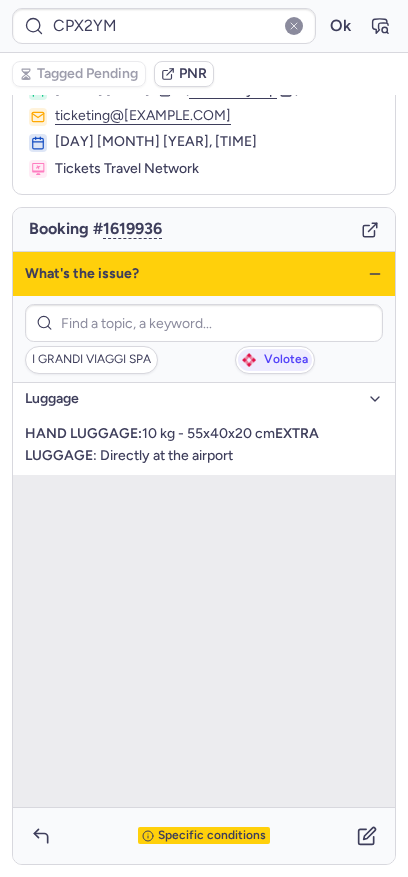 type on "CPHXH7" 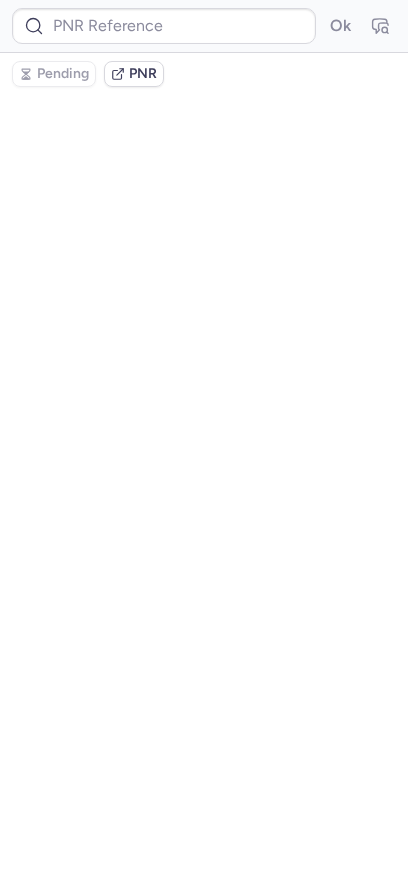 scroll, scrollTop: 0, scrollLeft: 0, axis: both 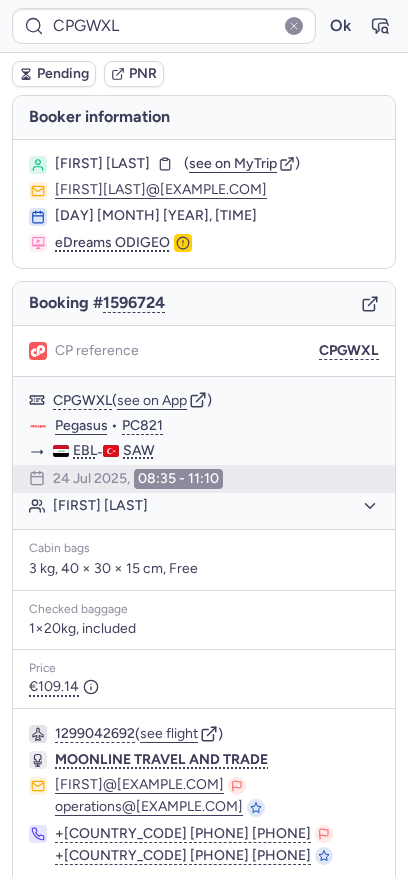 type on "CPDHVN" 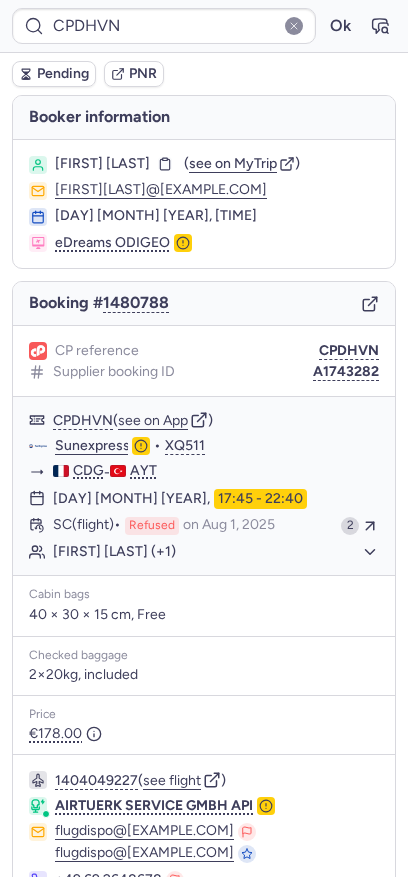 scroll, scrollTop: 120, scrollLeft: 0, axis: vertical 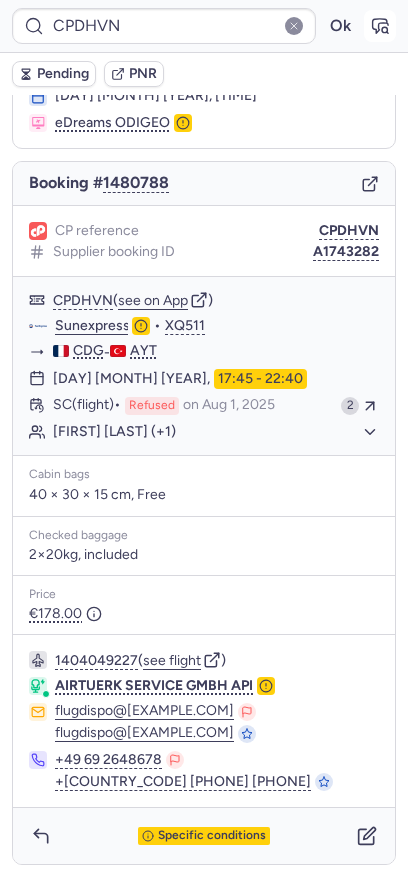 click 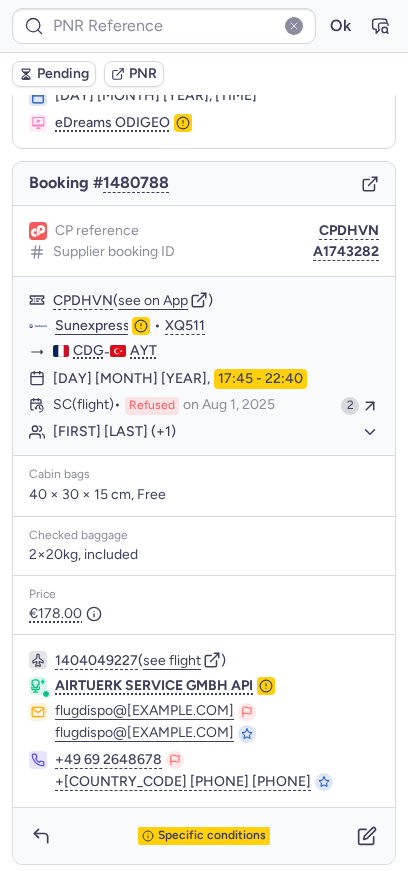 type on "CPDHVN" 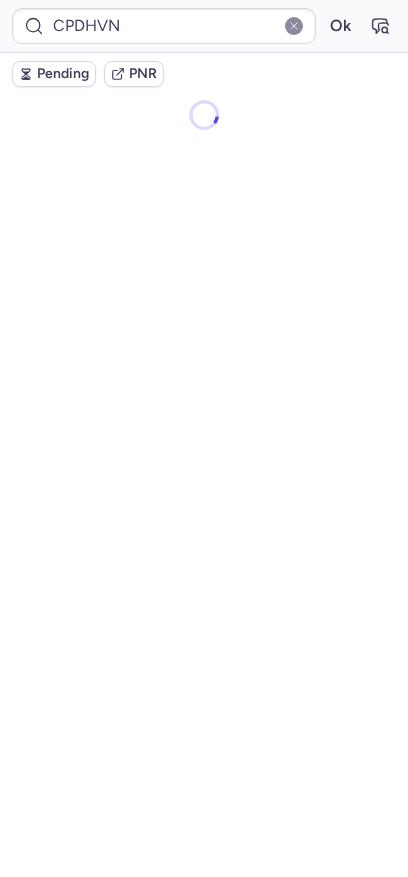scroll, scrollTop: 0, scrollLeft: 0, axis: both 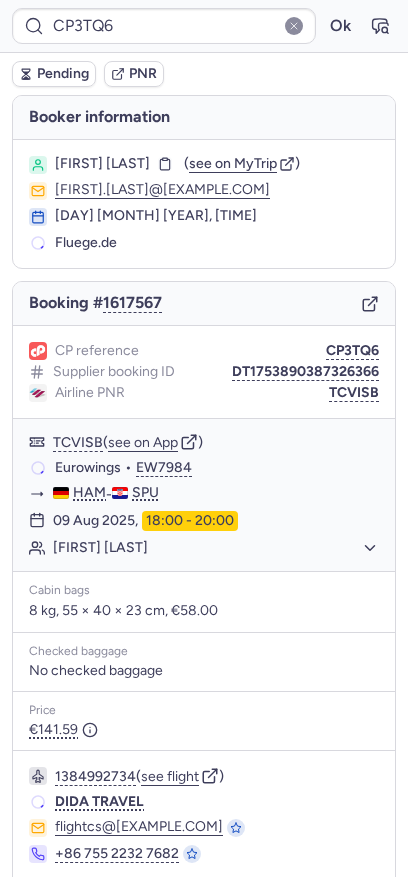 type on "CZ041027" 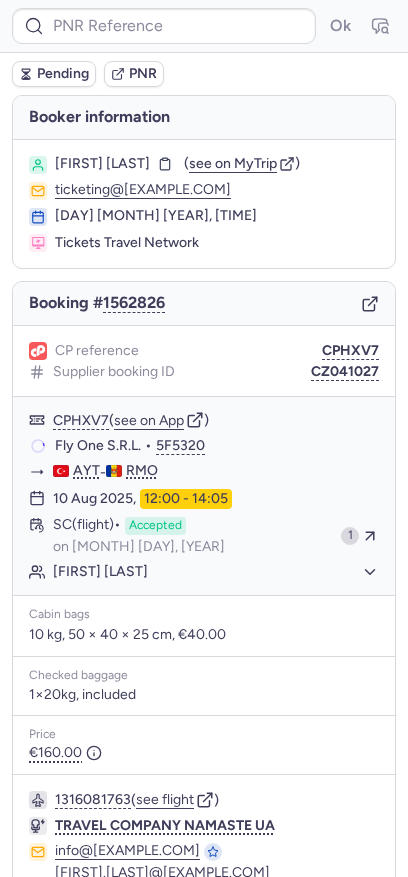 type on "CPGWXL" 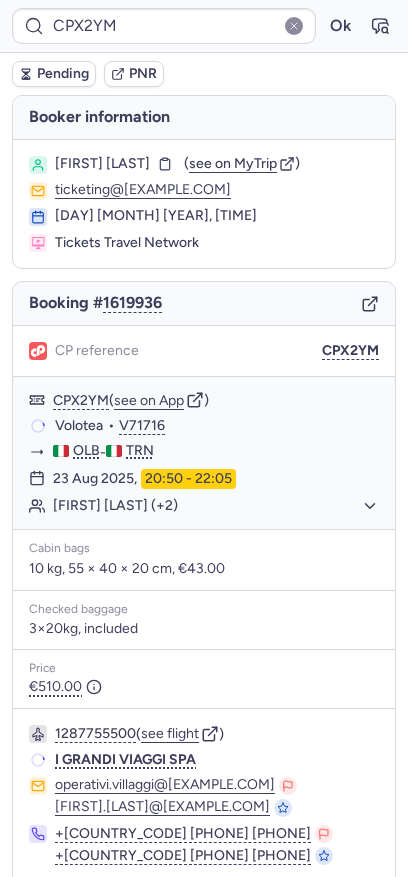 type on "CPCQR3" 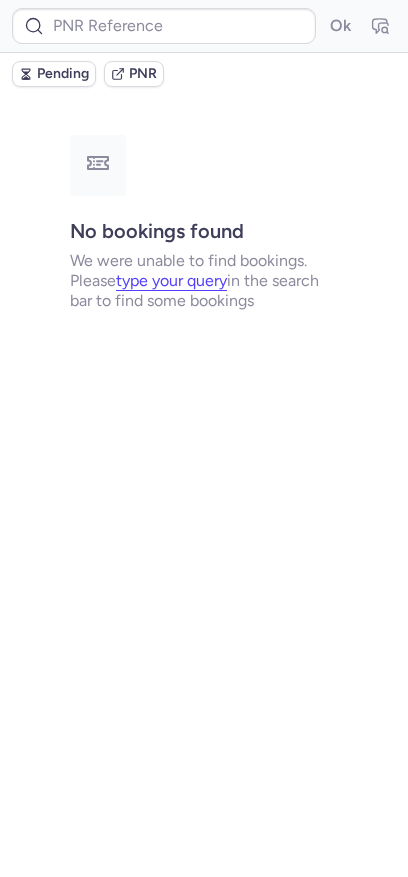 type on "CPZXXK" 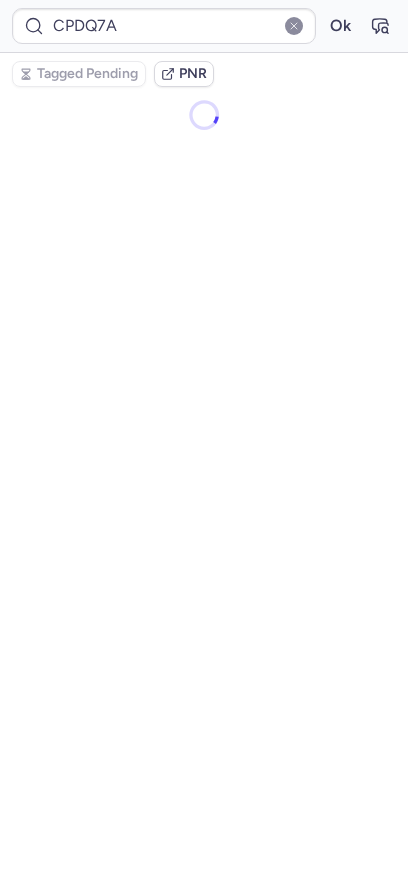 type on "17031658" 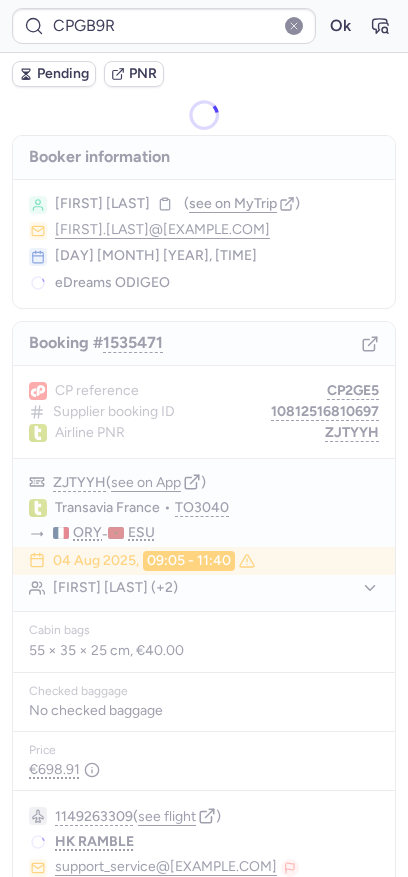 type on "CPPUEM" 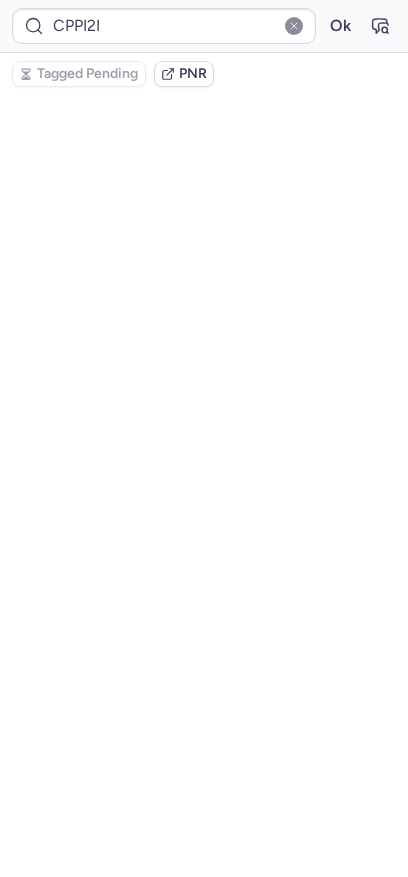 scroll, scrollTop: 0, scrollLeft: 0, axis: both 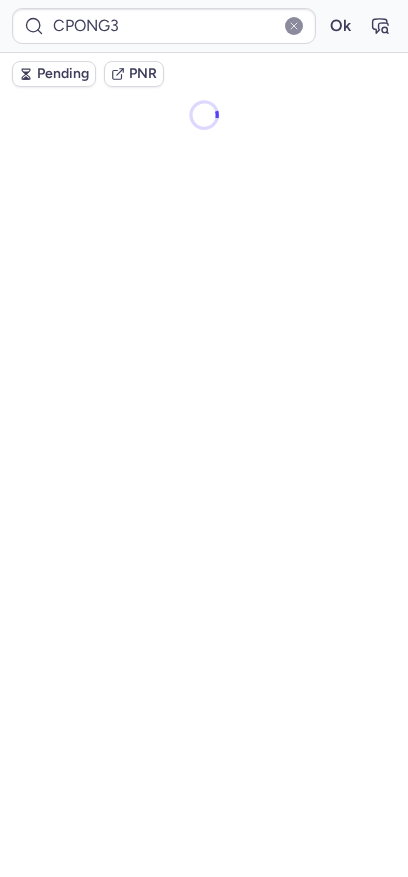 type on "10812519510805" 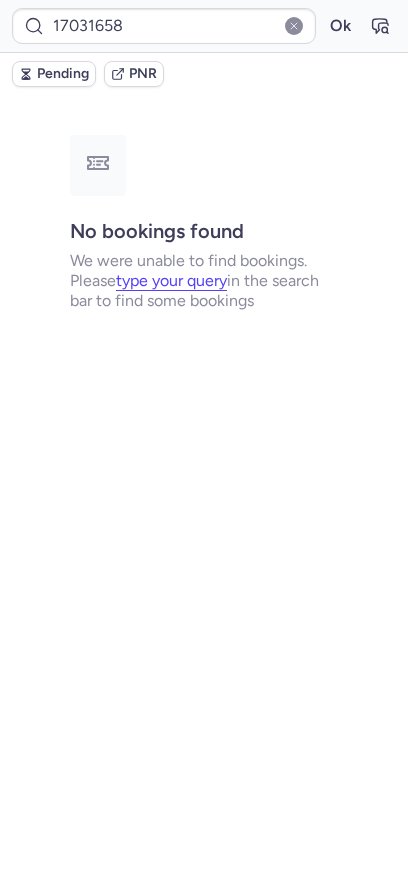 type on "CPDQ7A" 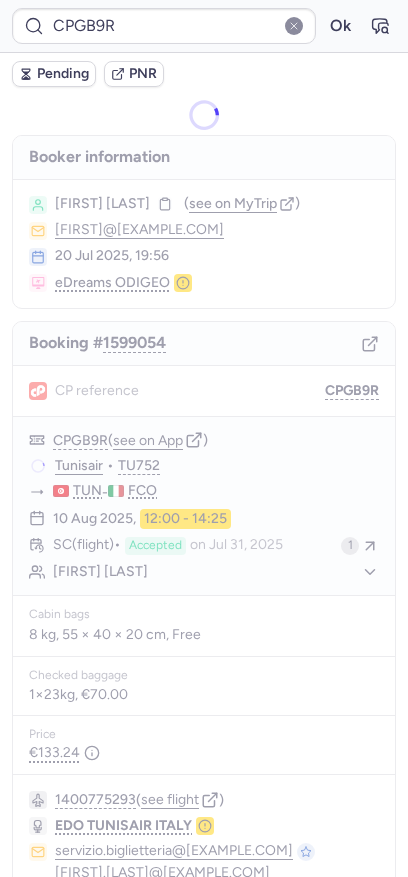 type on "10812516810697" 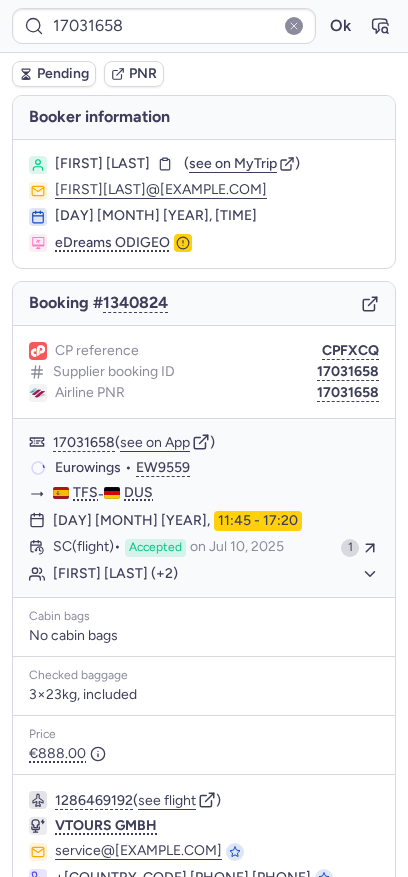 type on "CPDQ7A" 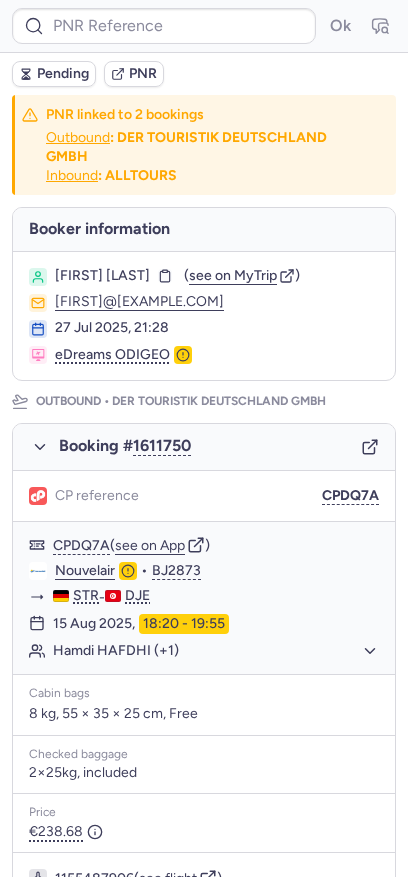 type on "CPZXXK" 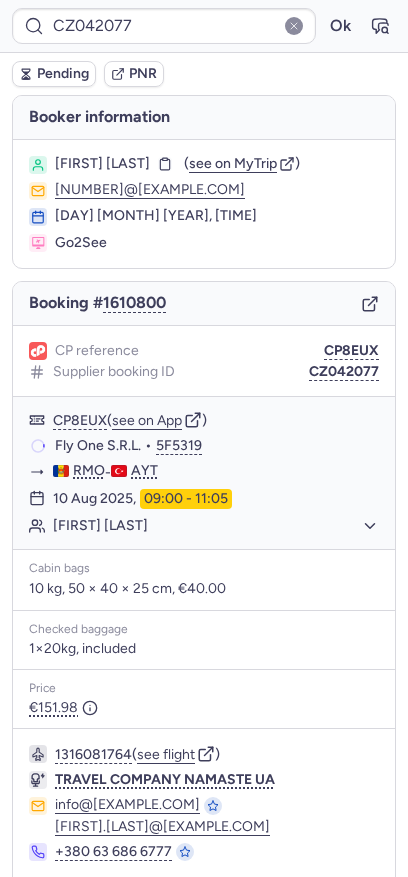 type on "CPGWXL" 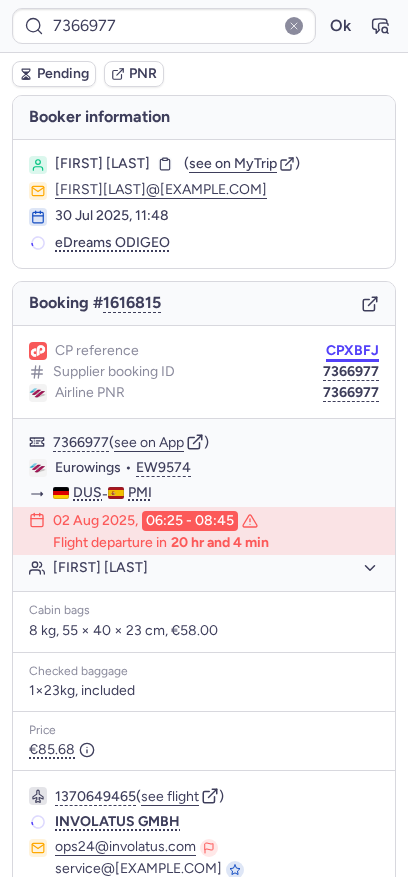 click on "CPXBFJ" at bounding box center (352, 351) 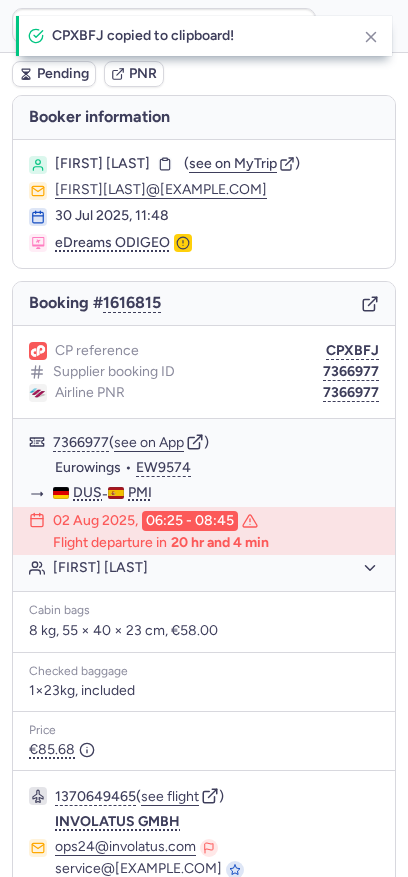 type on "CPXBFJ" 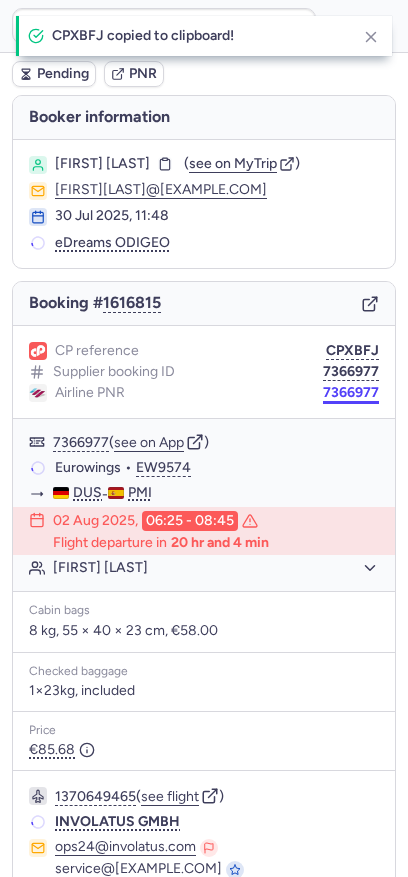 click on "7366977" at bounding box center (351, 393) 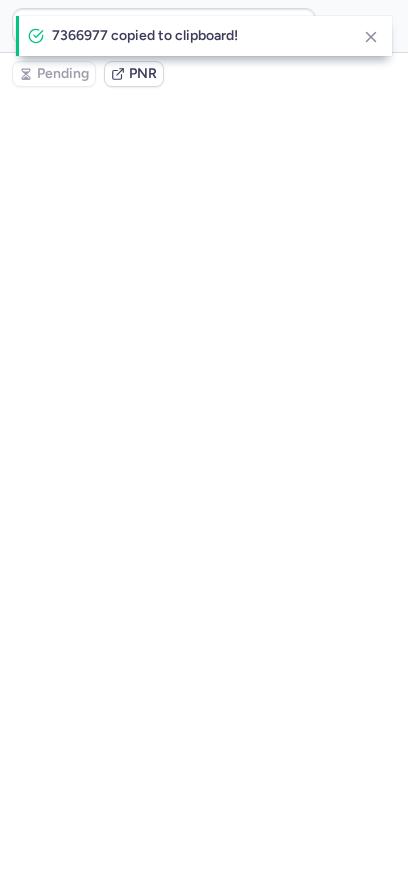 type on "CPXBFJ" 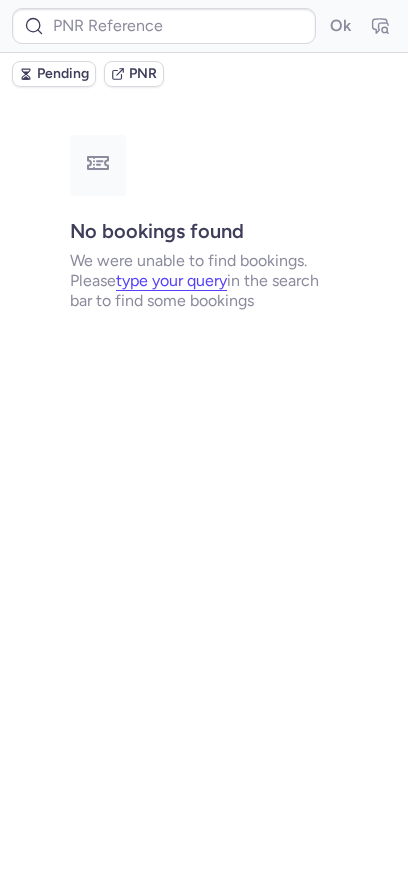 type on "CPXBFJ" 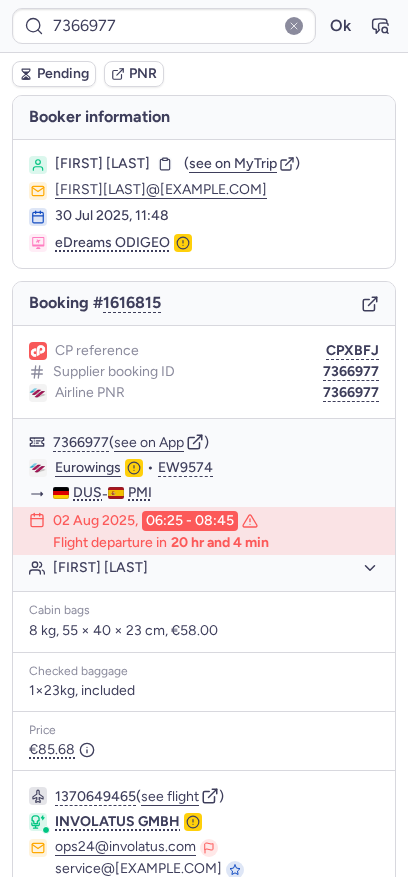type on "6135343" 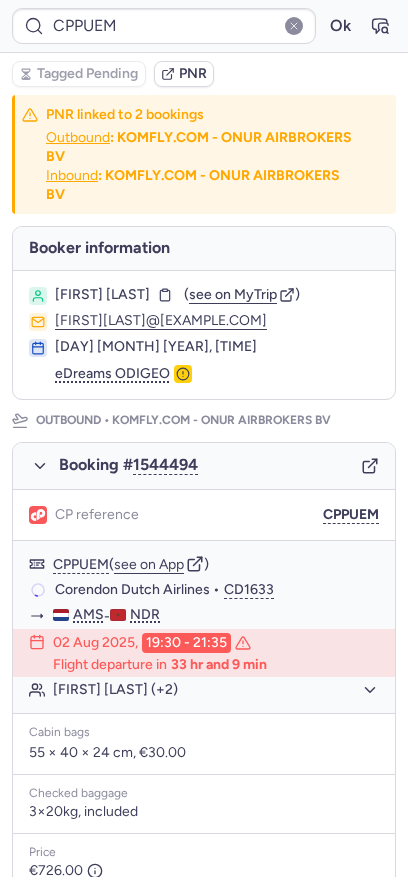 type on "6135343" 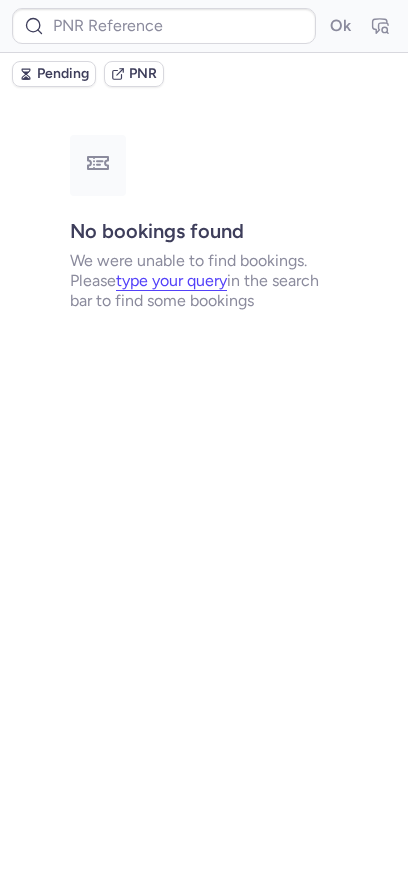 type on "CP9V8T" 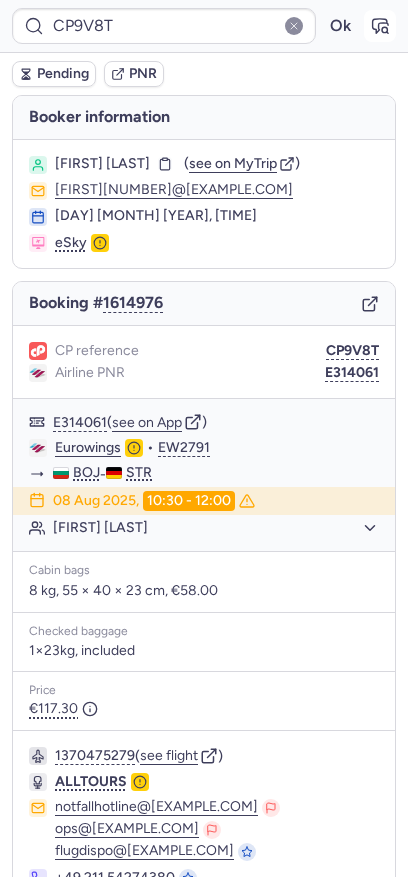 click at bounding box center [380, 26] 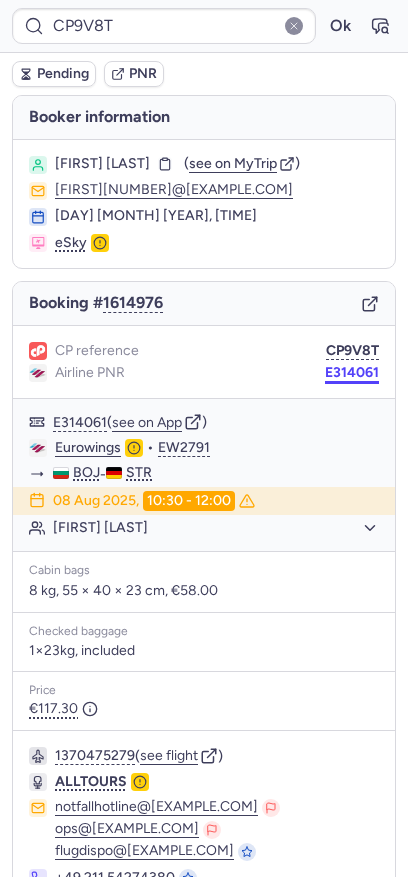 click on "E314061" at bounding box center (352, 373) 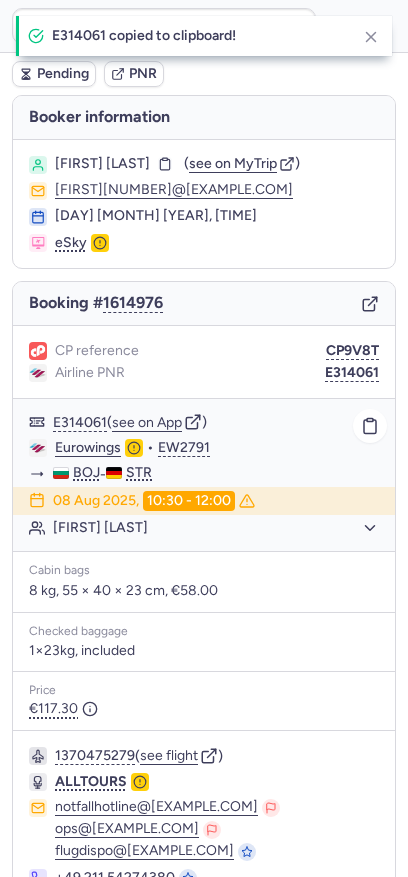 click on "Eurowings" 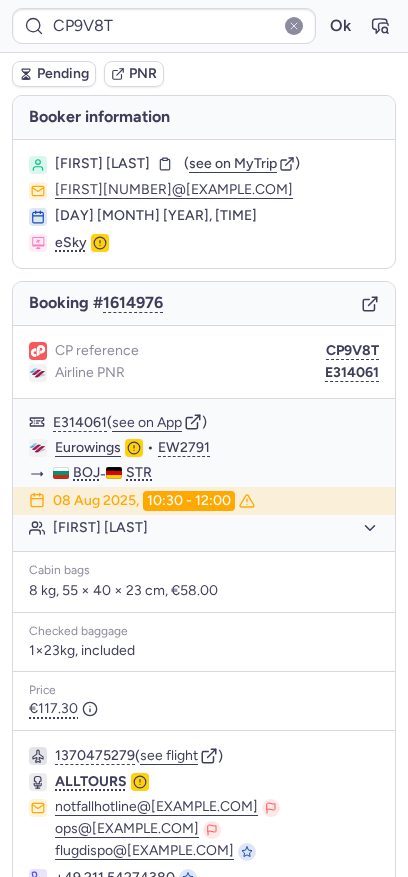 click on "[FIRST] [LAST]" at bounding box center [102, 164] 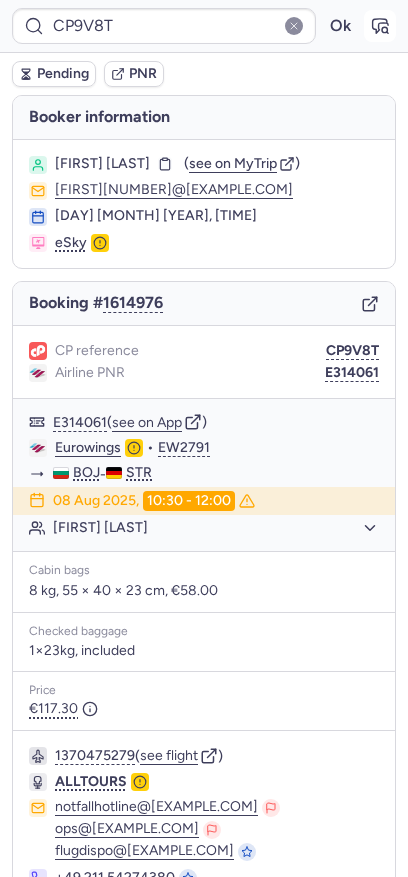 click 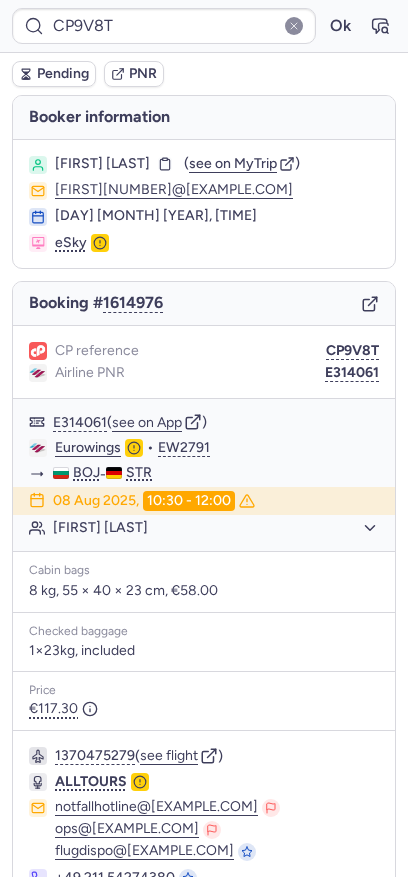 scroll, scrollTop: 96, scrollLeft: 0, axis: vertical 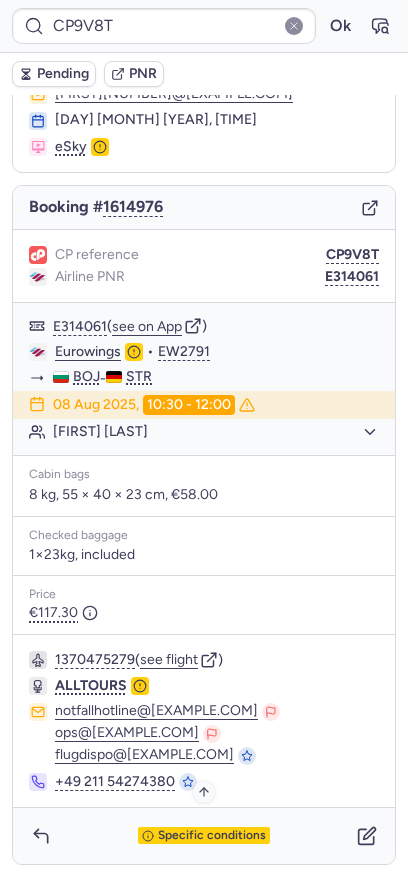 click on "Specific conditions" at bounding box center [204, 836] 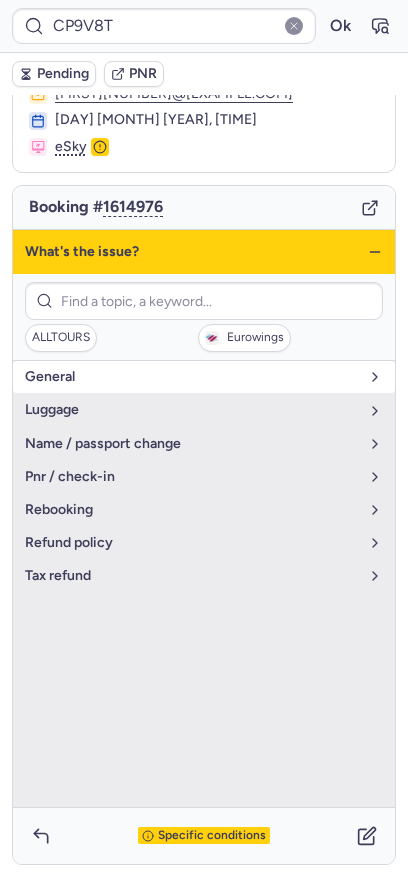 click on "general" at bounding box center (204, 377) 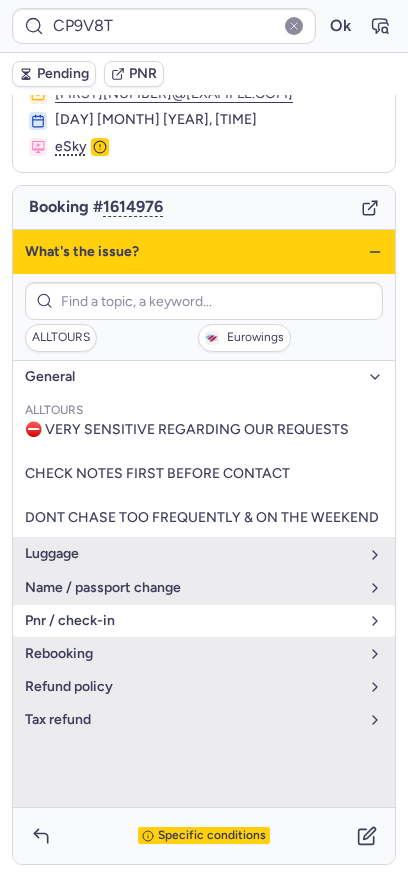 click on "pnr / check-in" at bounding box center (192, 621) 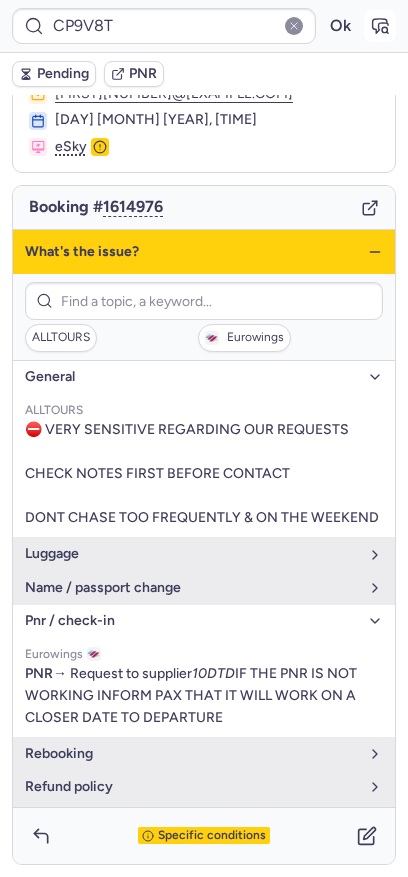 click 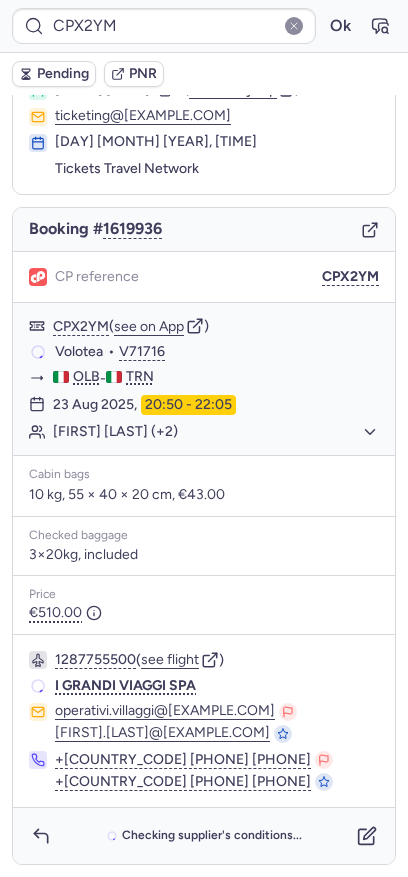 scroll, scrollTop: 74, scrollLeft: 0, axis: vertical 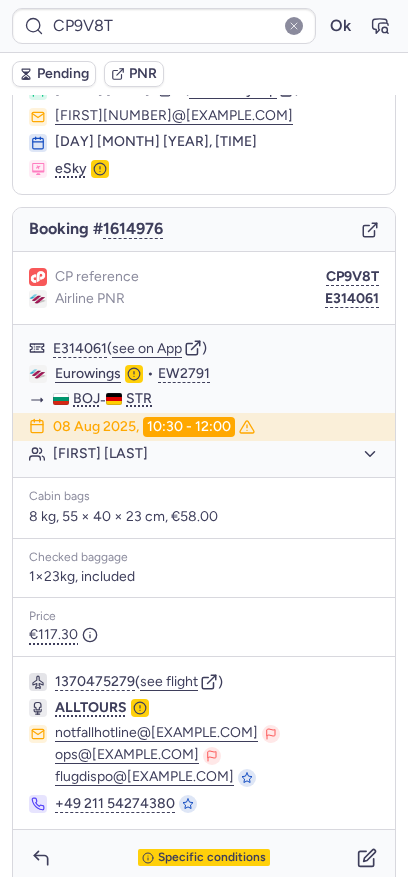 type on "CPRY4G" 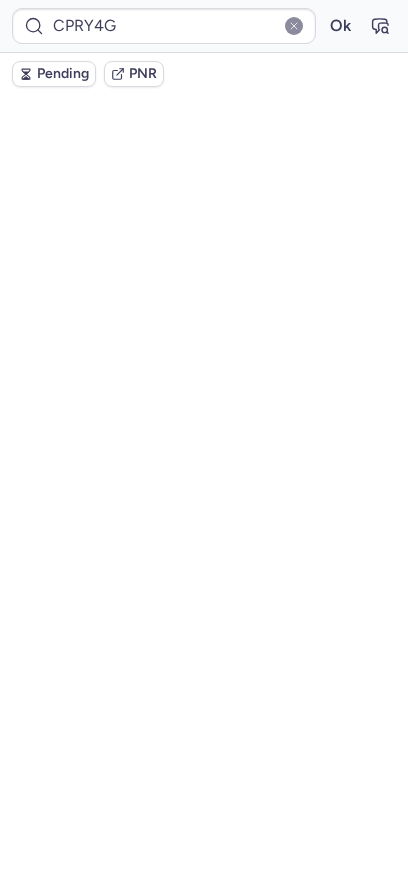 scroll, scrollTop: 114, scrollLeft: 0, axis: vertical 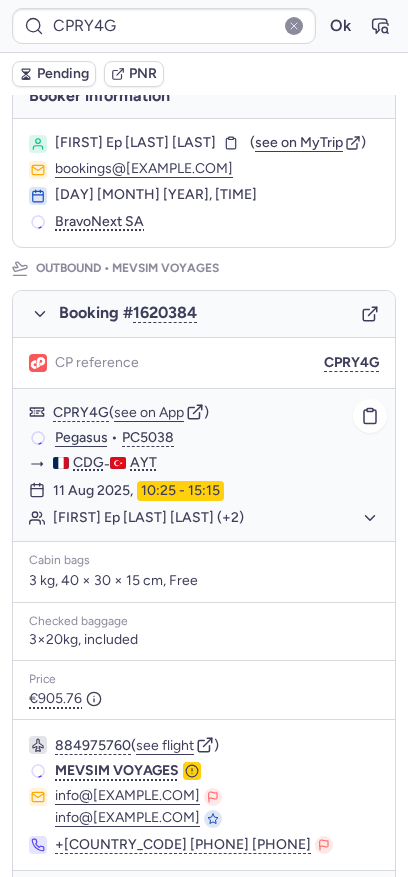 click on "[FIRST] Ep [LAST] [LAST] (+2)" 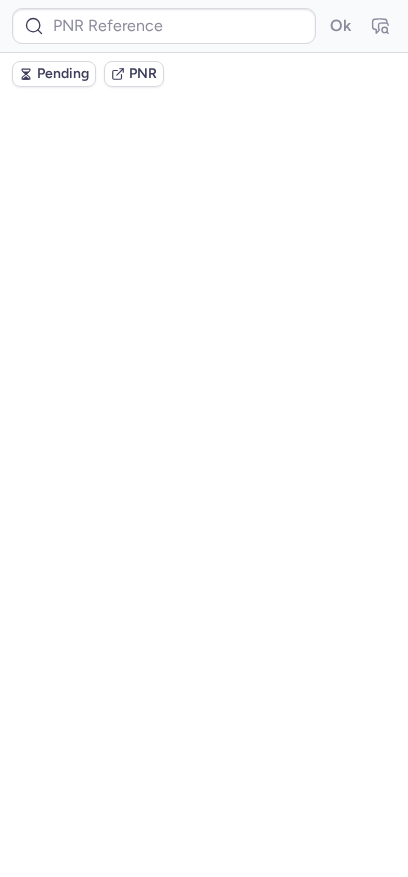 scroll, scrollTop: 0, scrollLeft: 0, axis: both 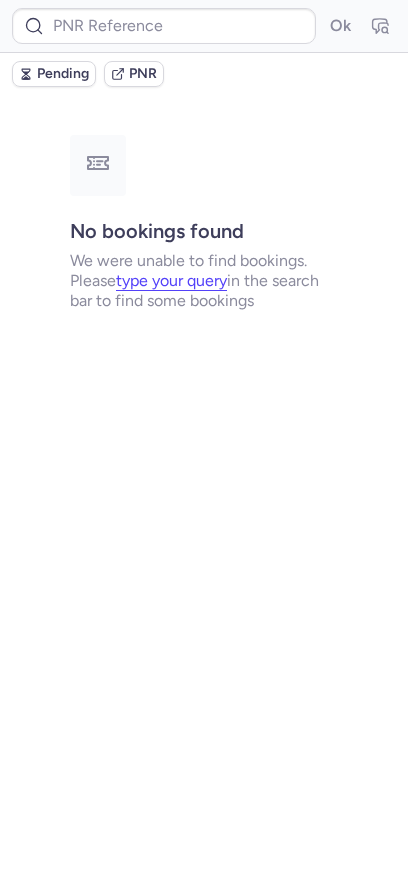 type on "CPRY4G" 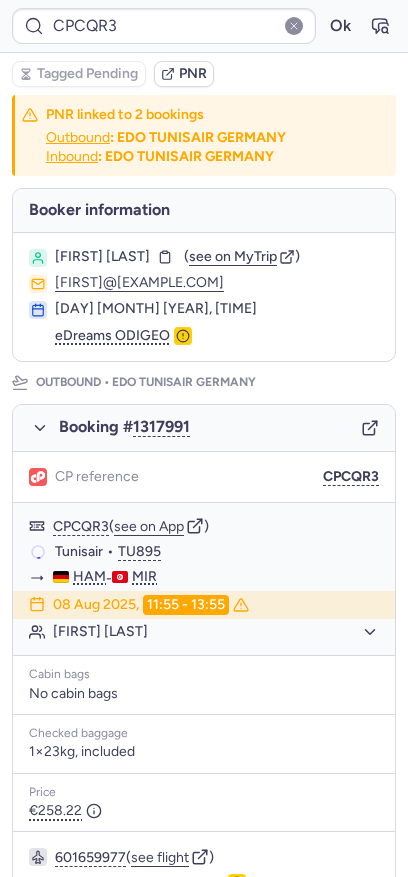 type on "CPDFFU" 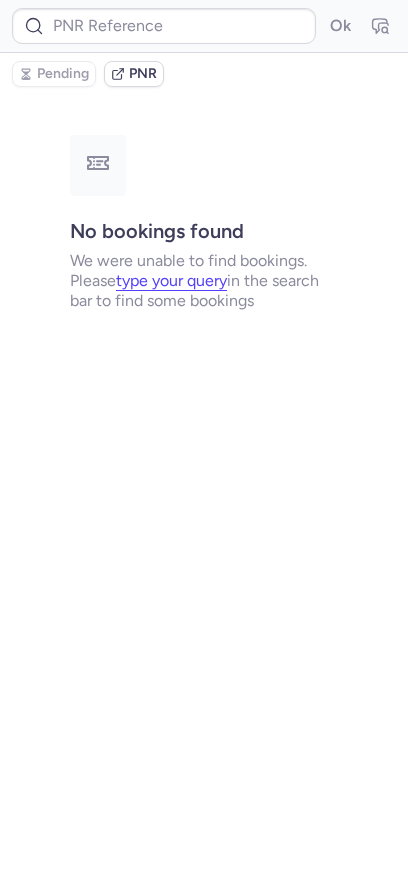 type on "CP9V8T" 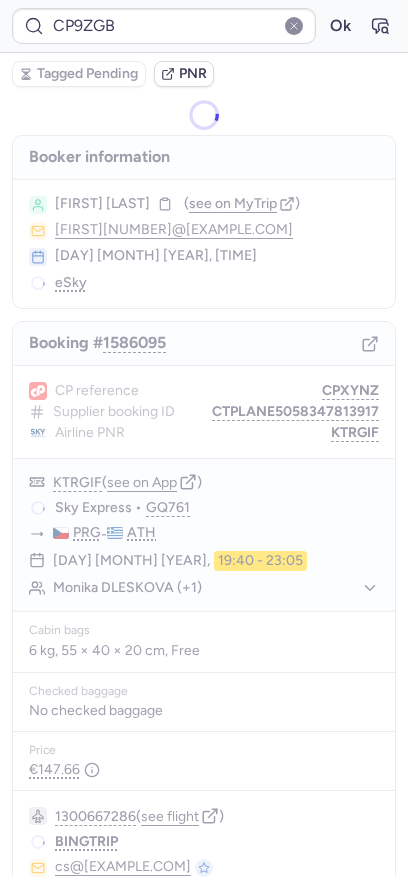 type on "CPRY4G" 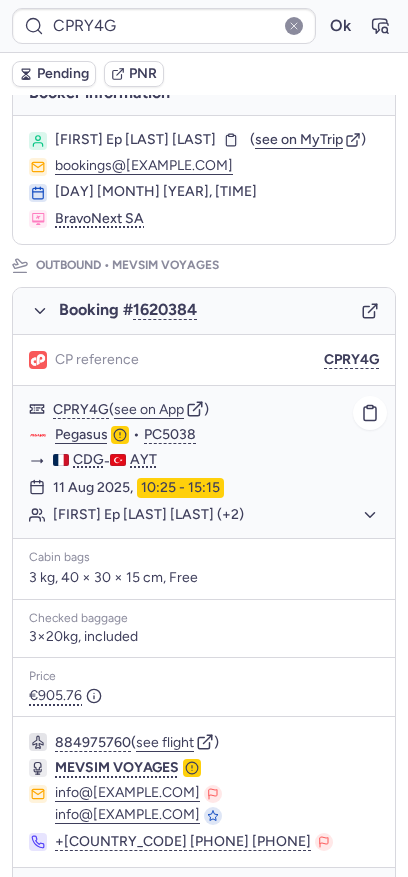 scroll, scrollTop: 115, scrollLeft: 0, axis: vertical 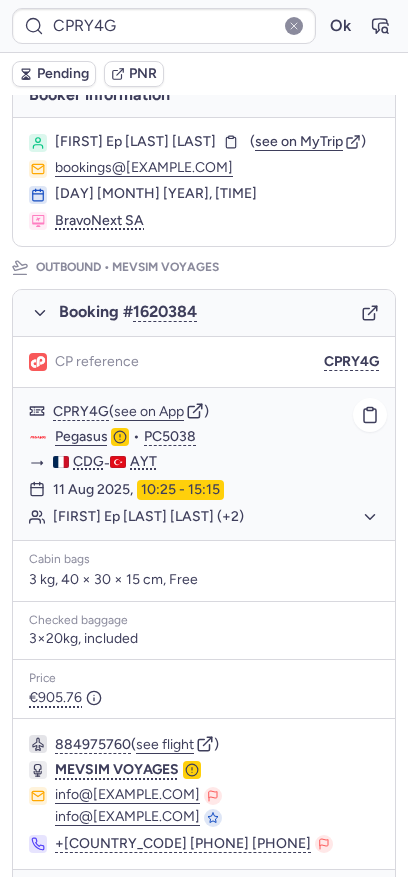 click on "[FIRST] Ep [LAST] [LAST] (+2)" 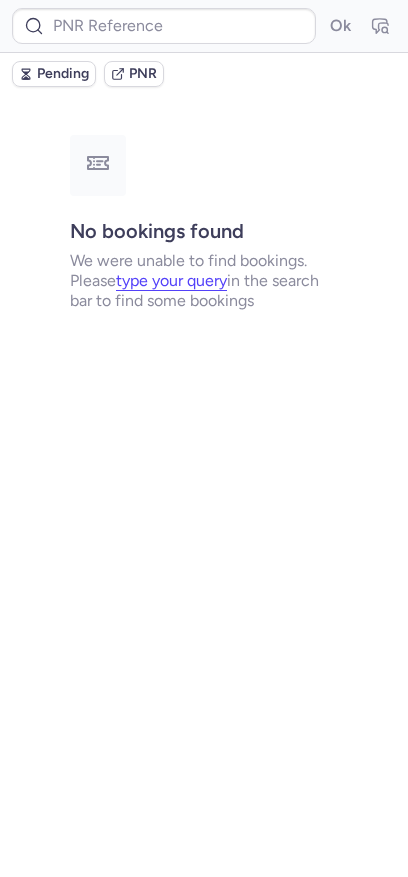 scroll, scrollTop: 0, scrollLeft: 0, axis: both 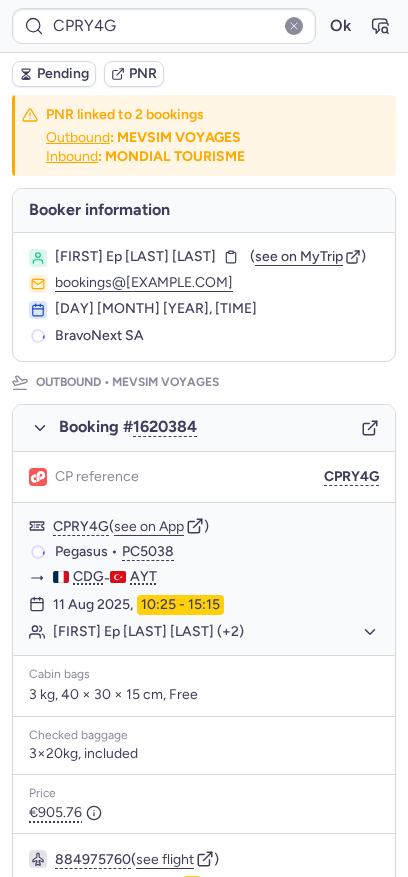 type on "CPACBA" 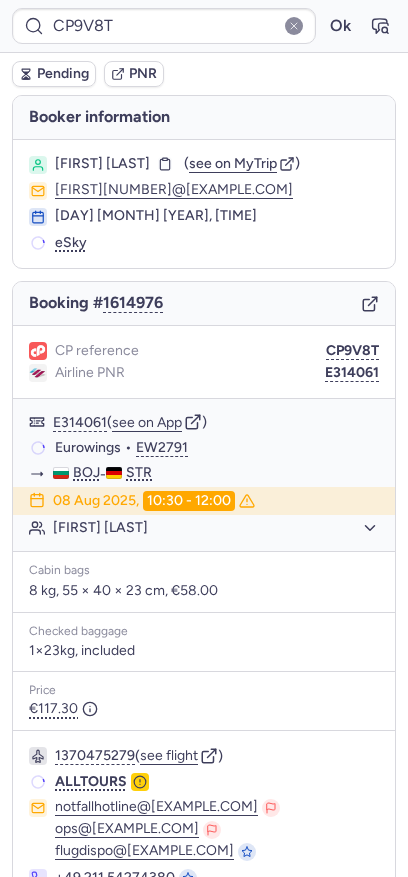 type on "CPRY4G" 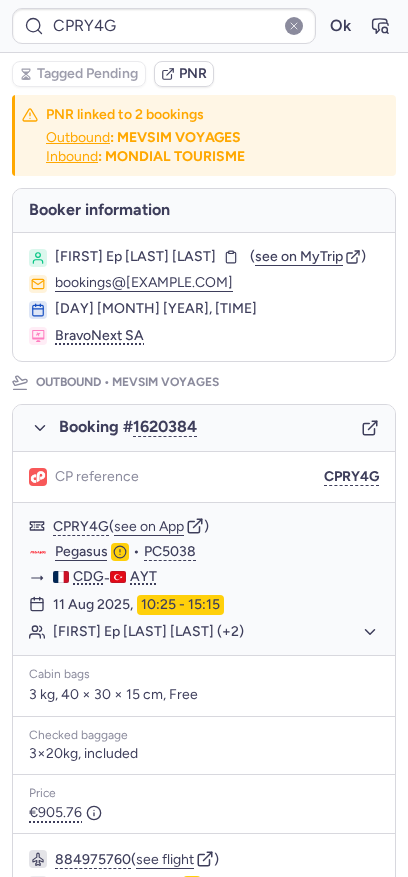 type on "CP9V8T" 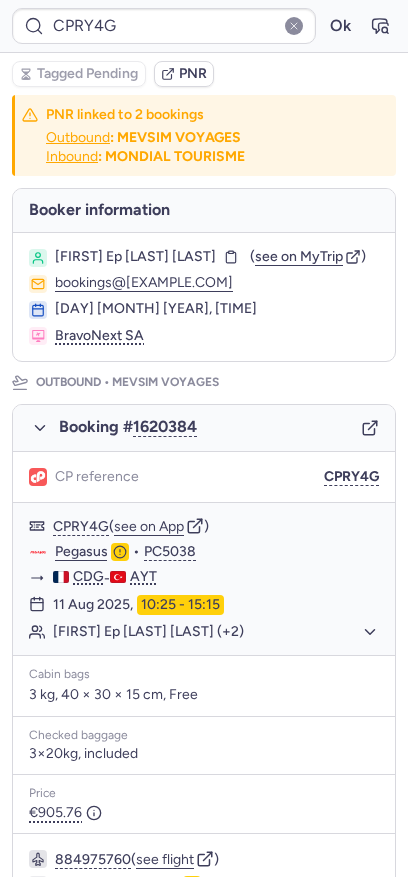 type on "CPBKNV" 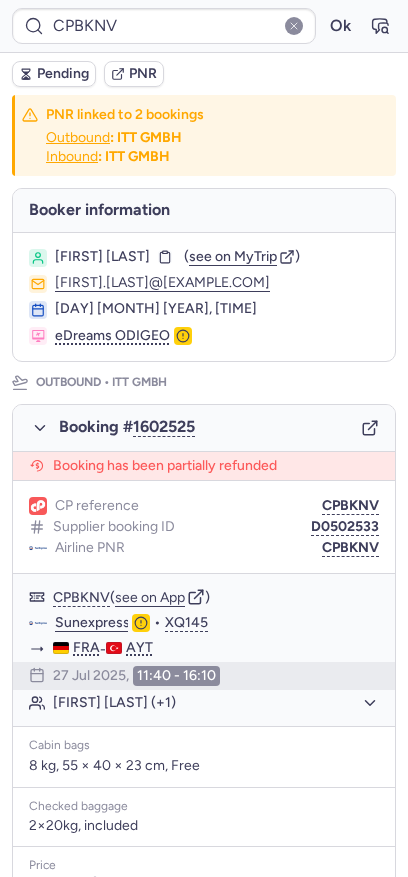 type on "CPGTAT" 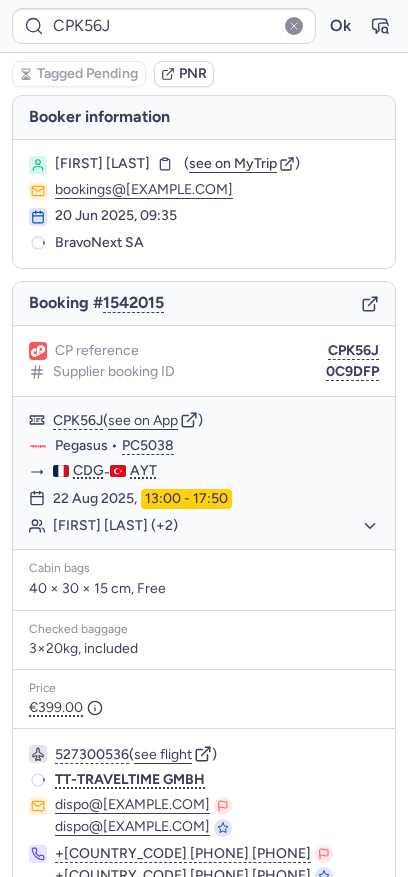 type on "CPBKNV" 